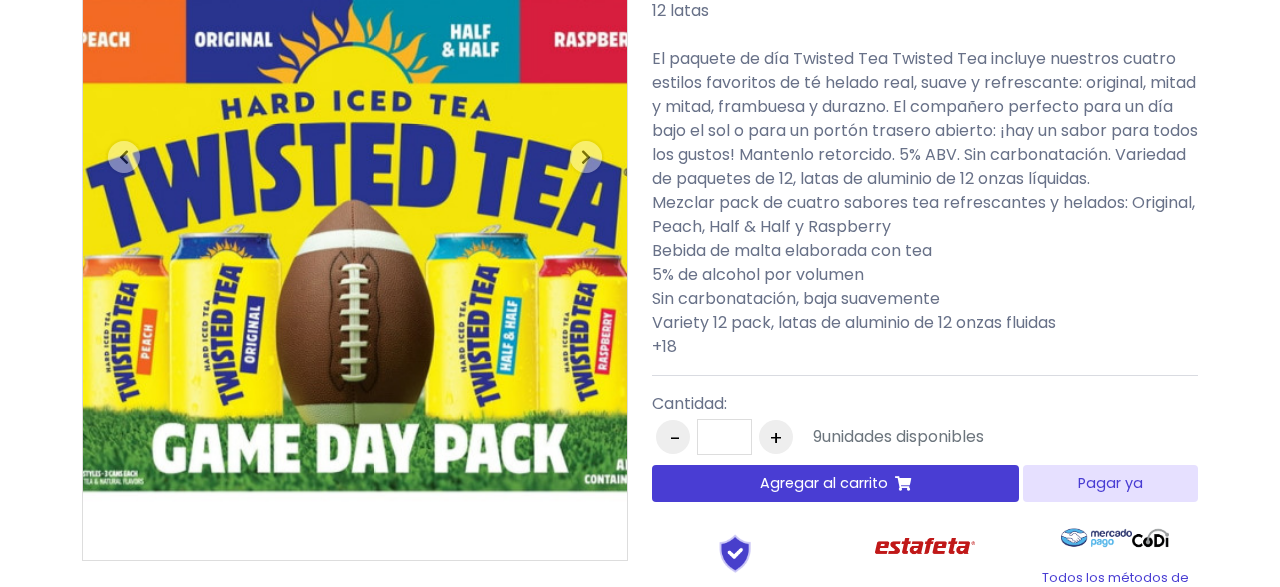 scroll, scrollTop: 0, scrollLeft: 0, axis: both 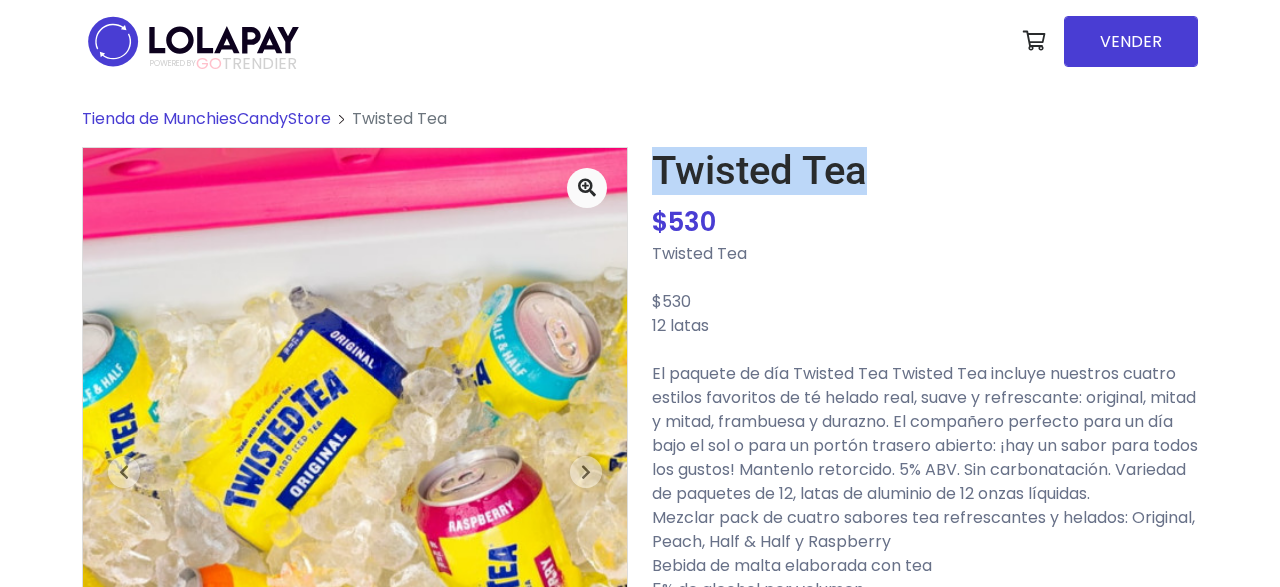 drag, startPoint x: 659, startPoint y: 169, endPoint x: 883, endPoint y: 171, distance: 224.00893 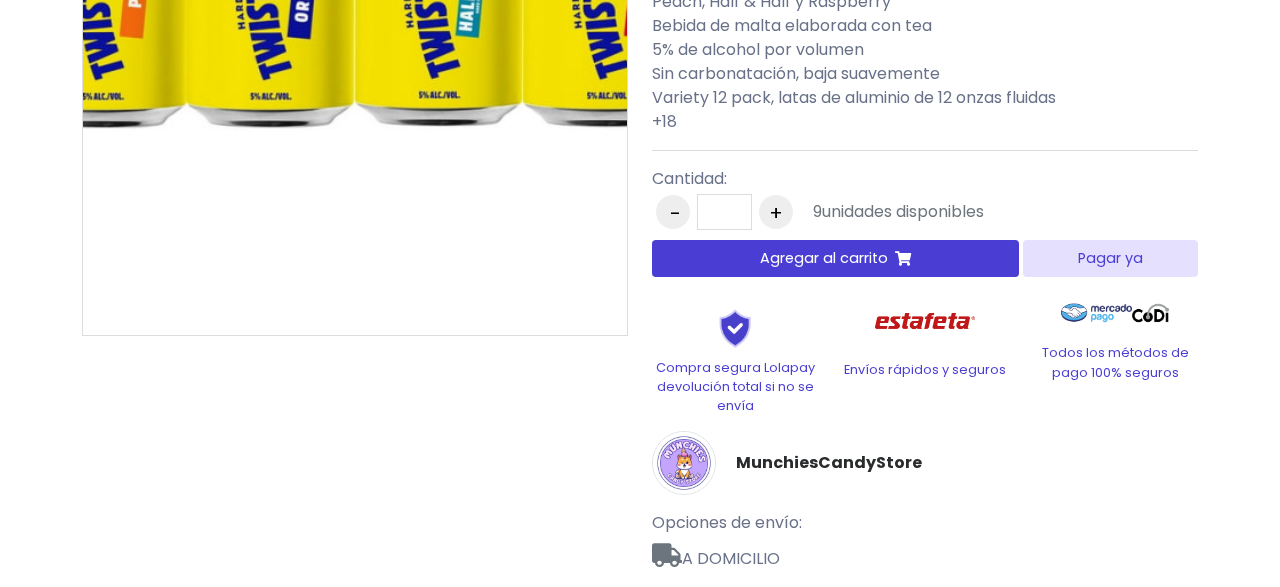 scroll, scrollTop: 563, scrollLeft: 0, axis: vertical 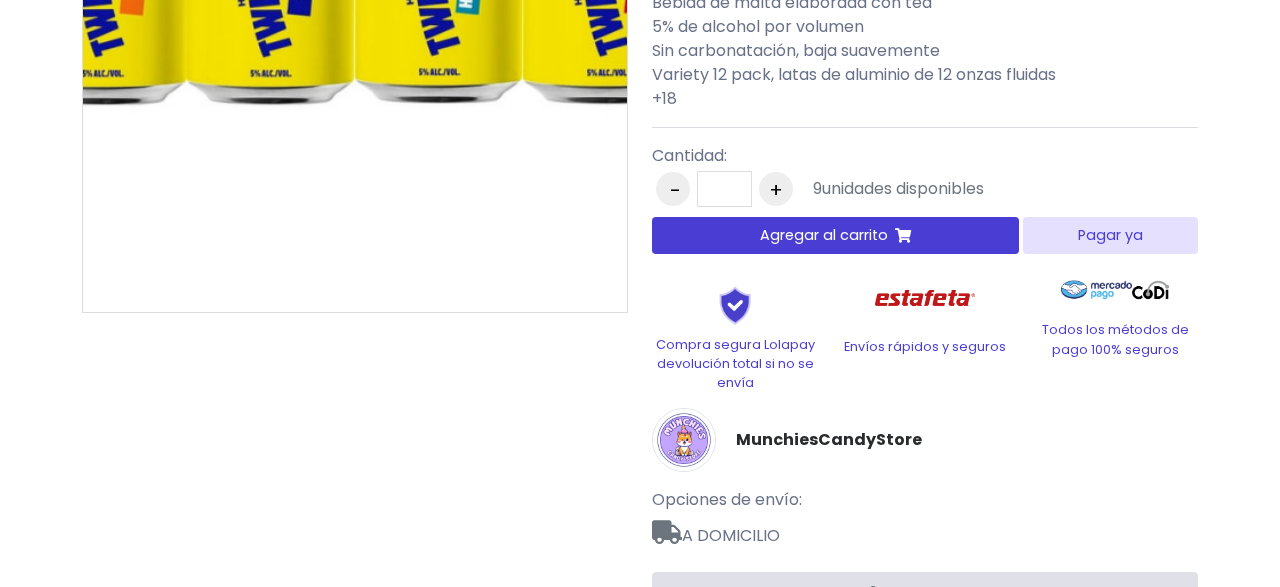 click on "Agregar al carrito" at bounding box center (835, 235) 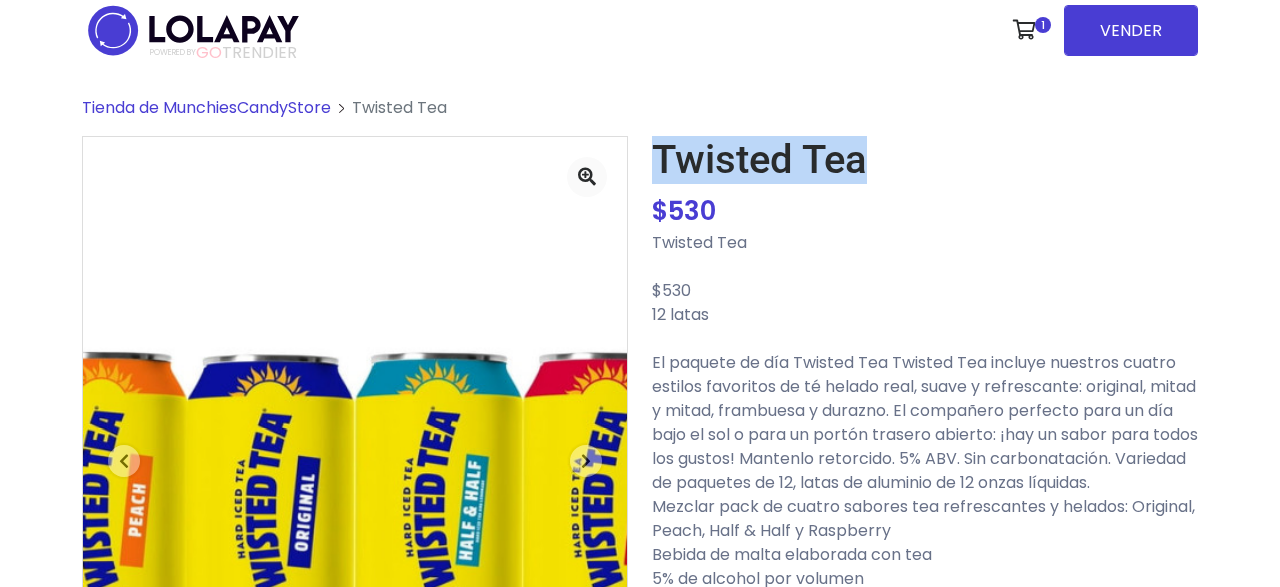scroll, scrollTop: 0, scrollLeft: 0, axis: both 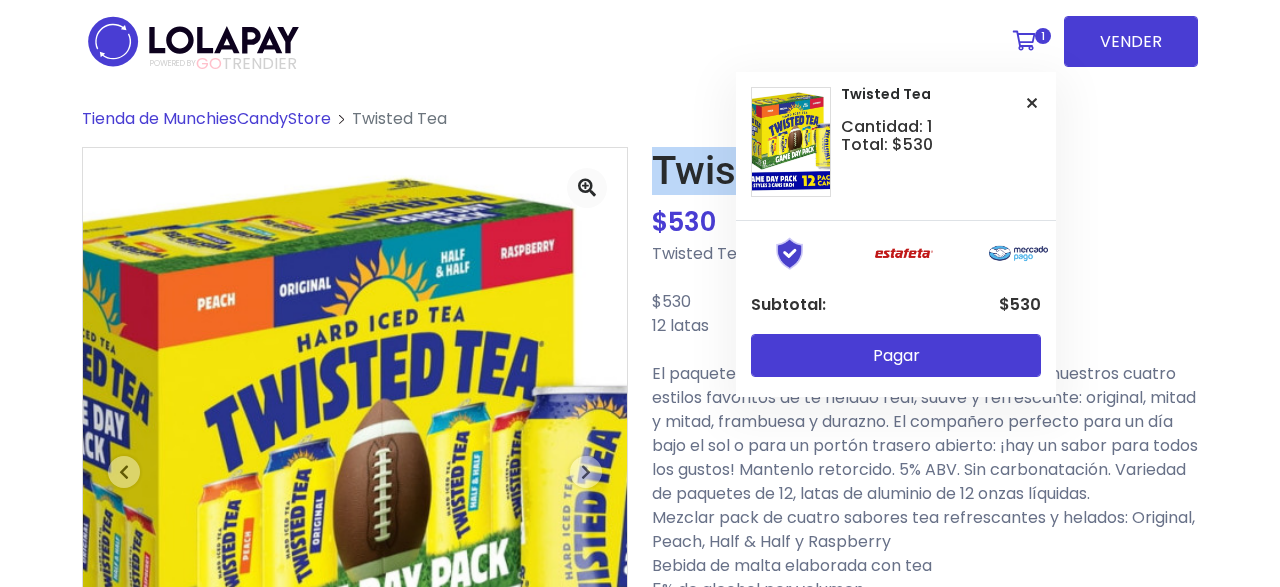 click at bounding box center (1024, 41) 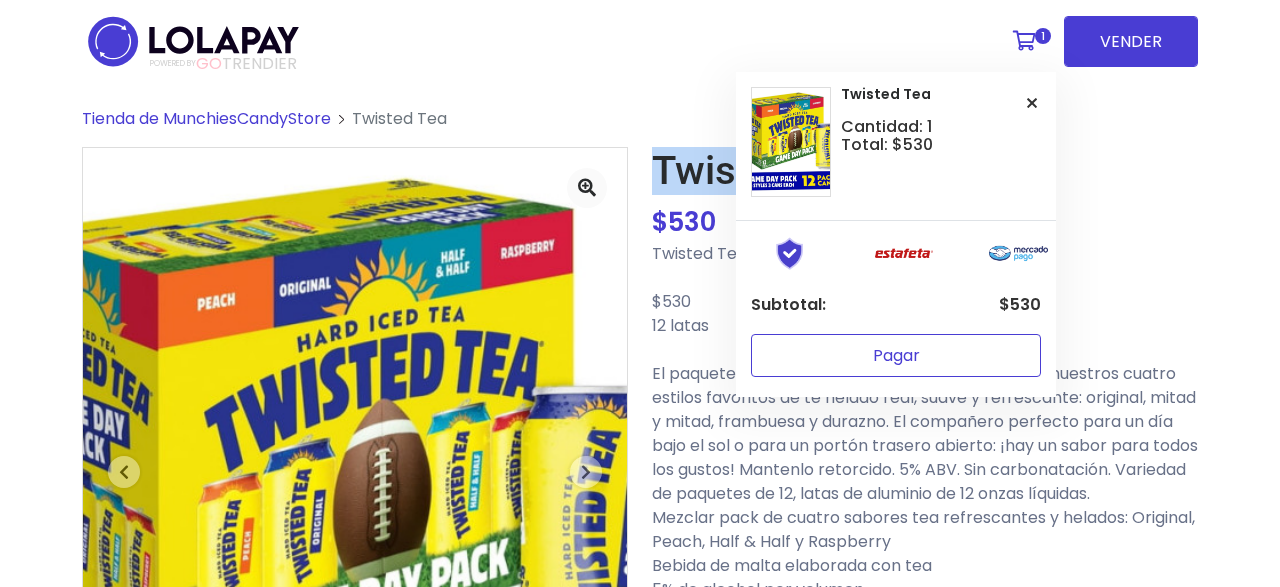 click on "Pagar" at bounding box center [896, 355] 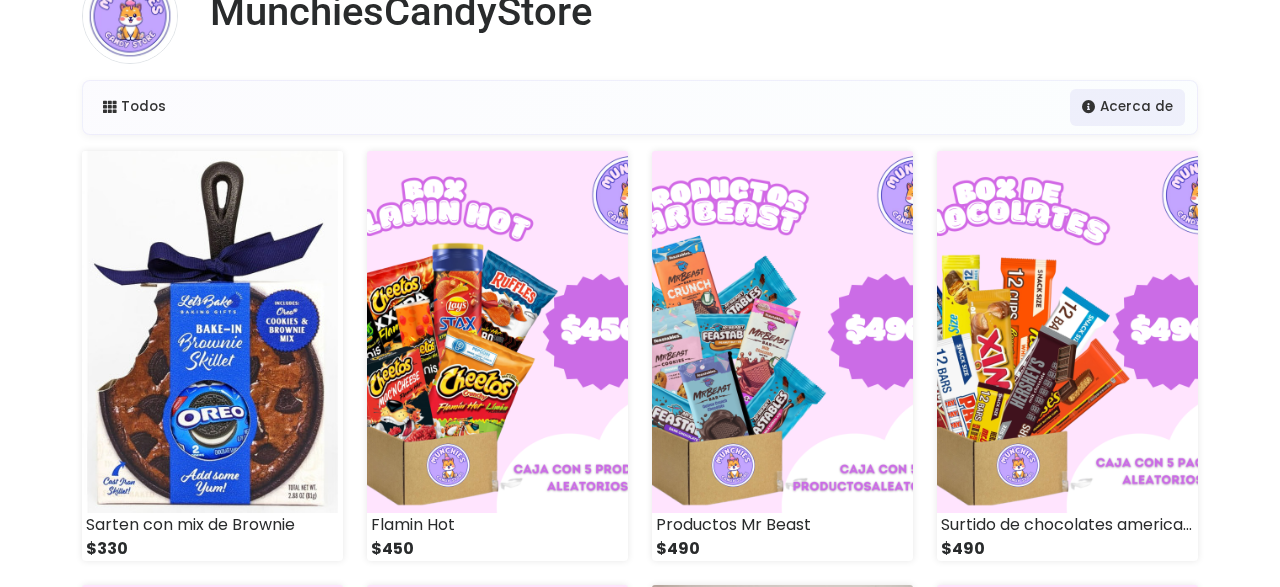 scroll, scrollTop: 0, scrollLeft: 0, axis: both 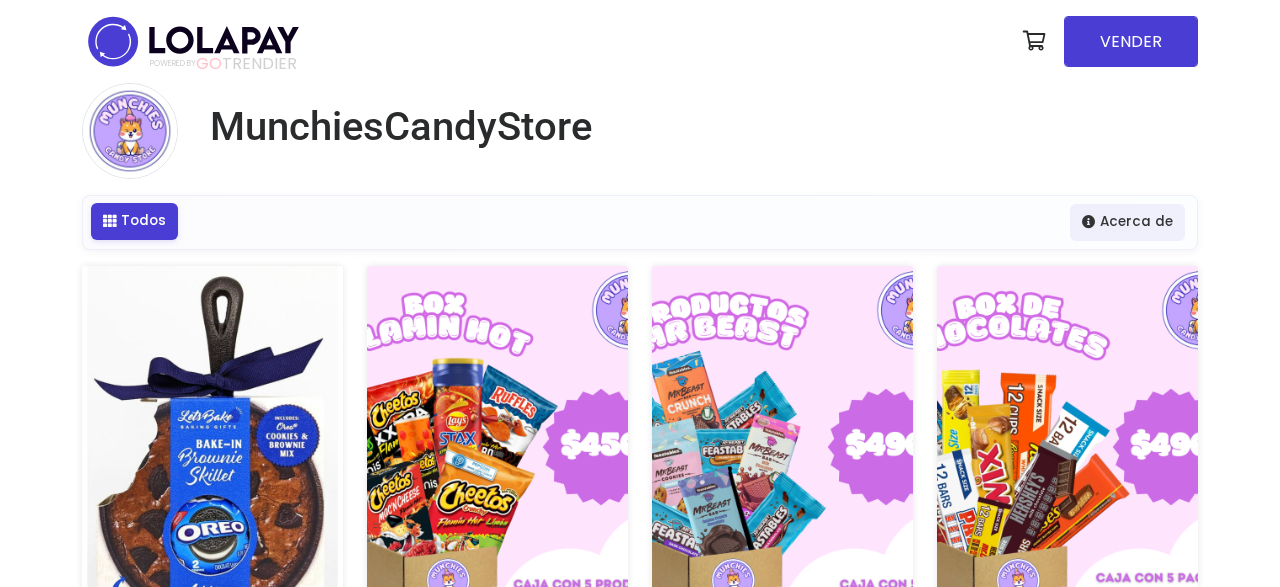 click on "Todos" at bounding box center [134, 221] 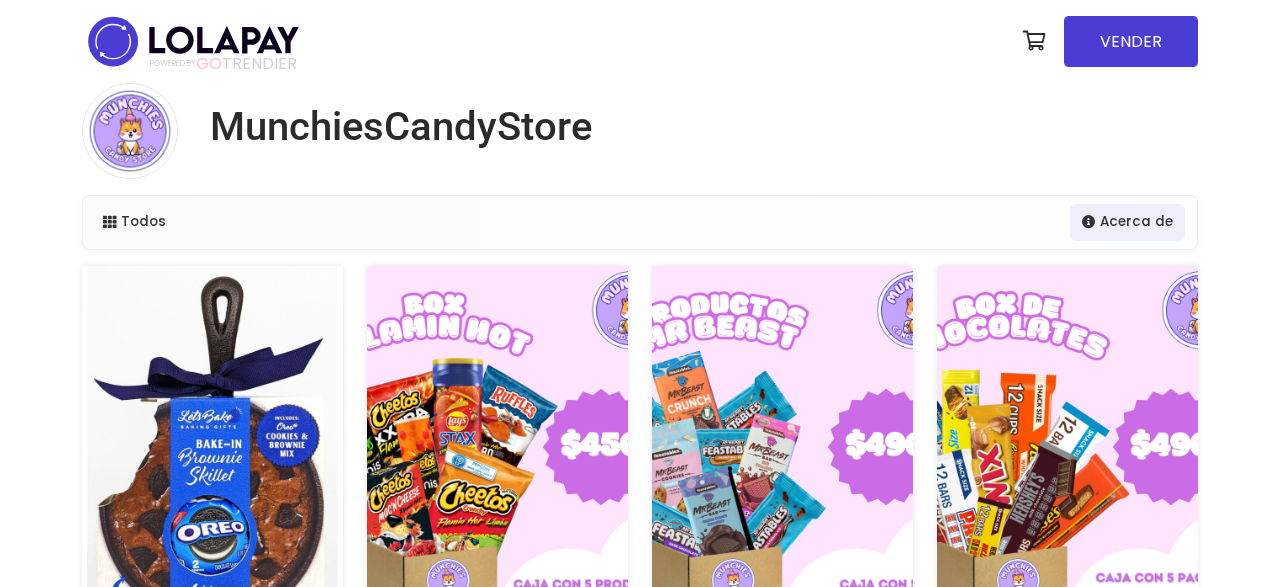 scroll, scrollTop: 0, scrollLeft: 0, axis: both 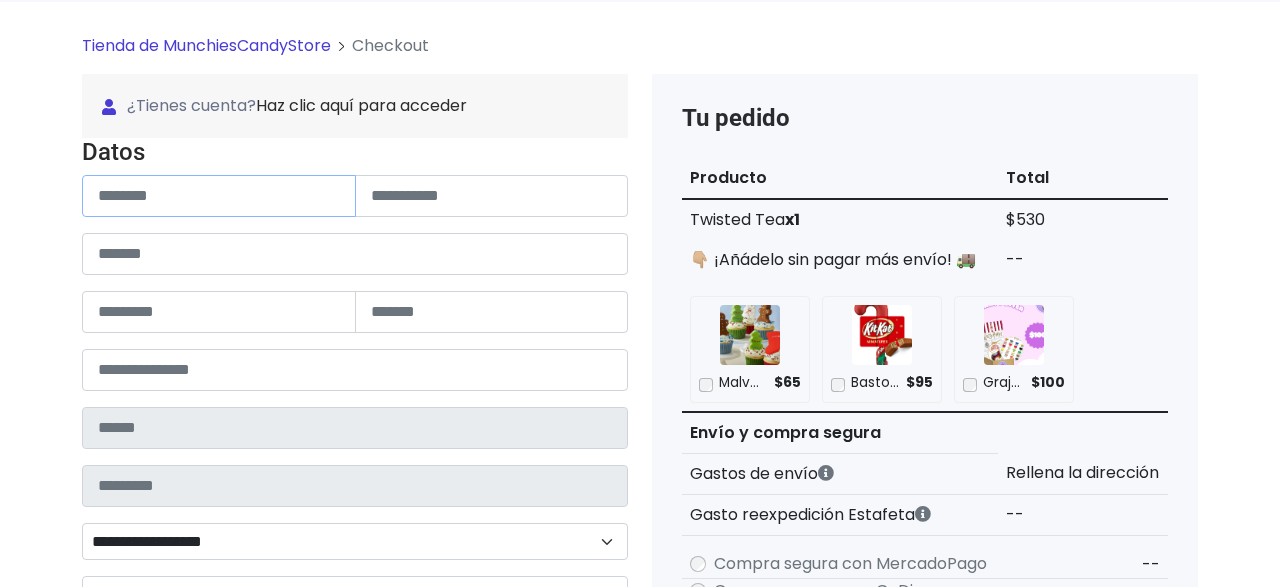 click at bounding box center (219, 196) 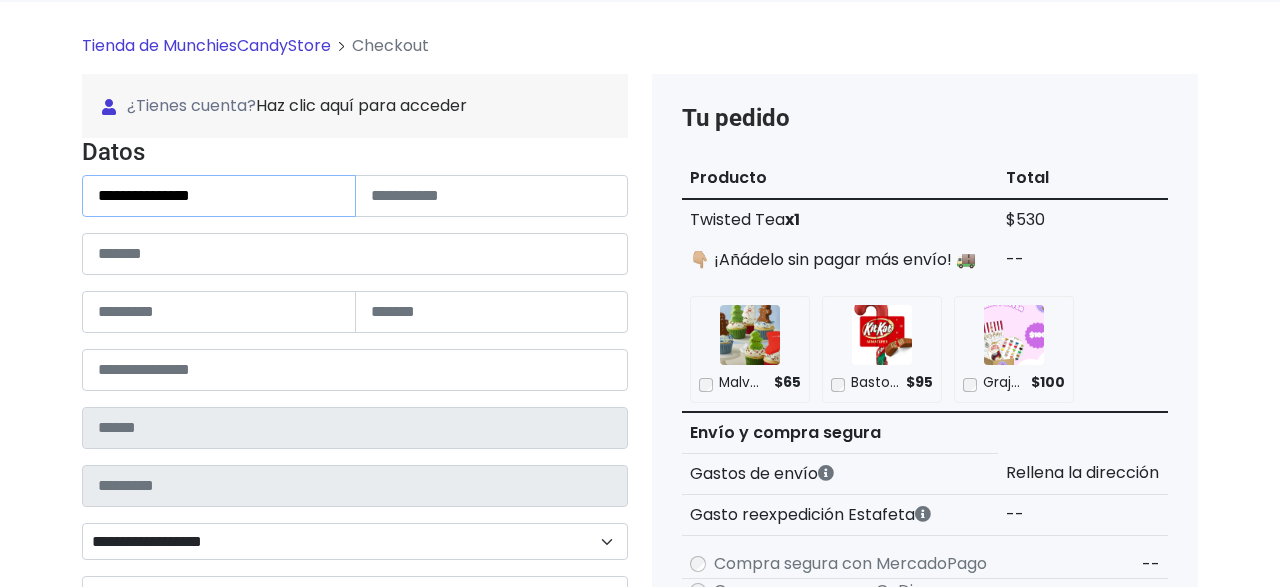 type on "**********" 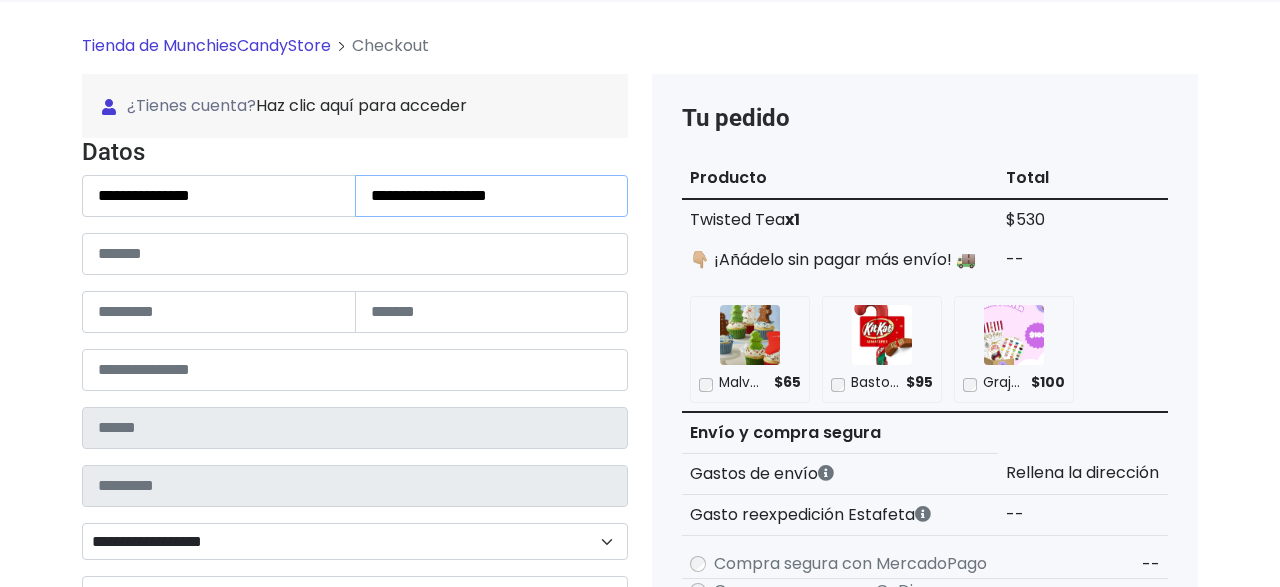 type on "**********" 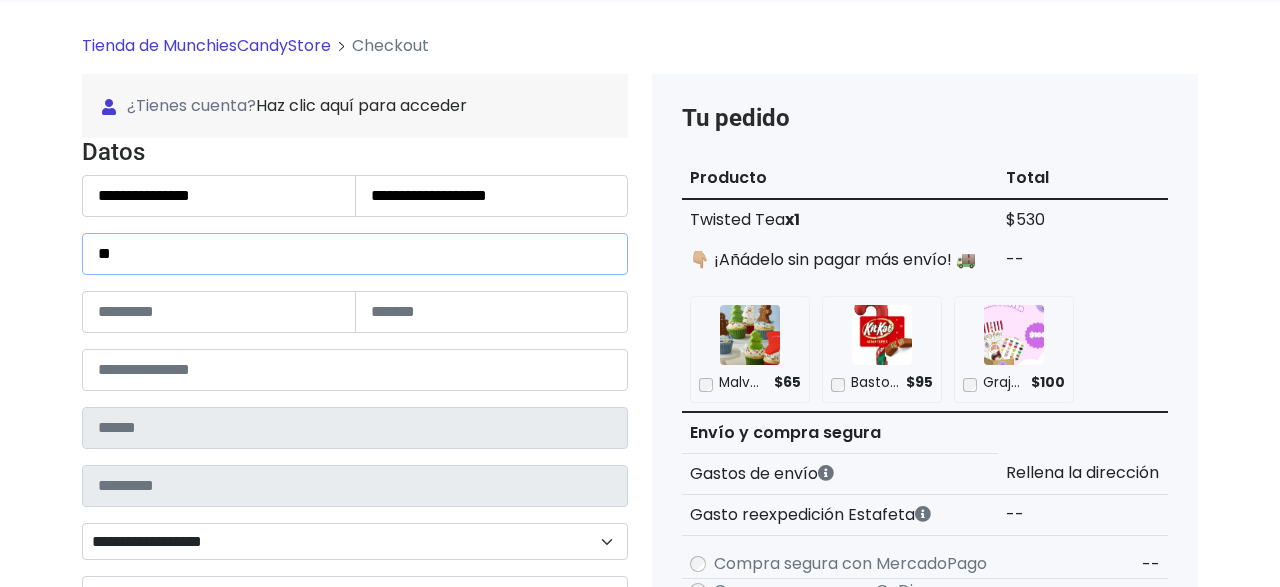 type on "*" 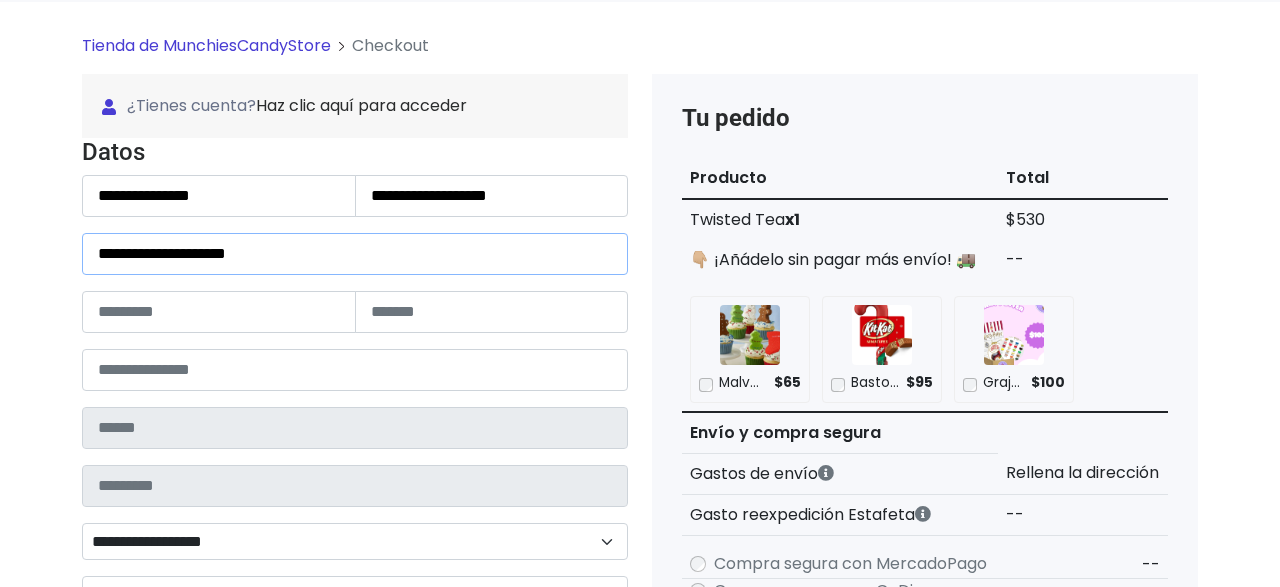 type on "**********" 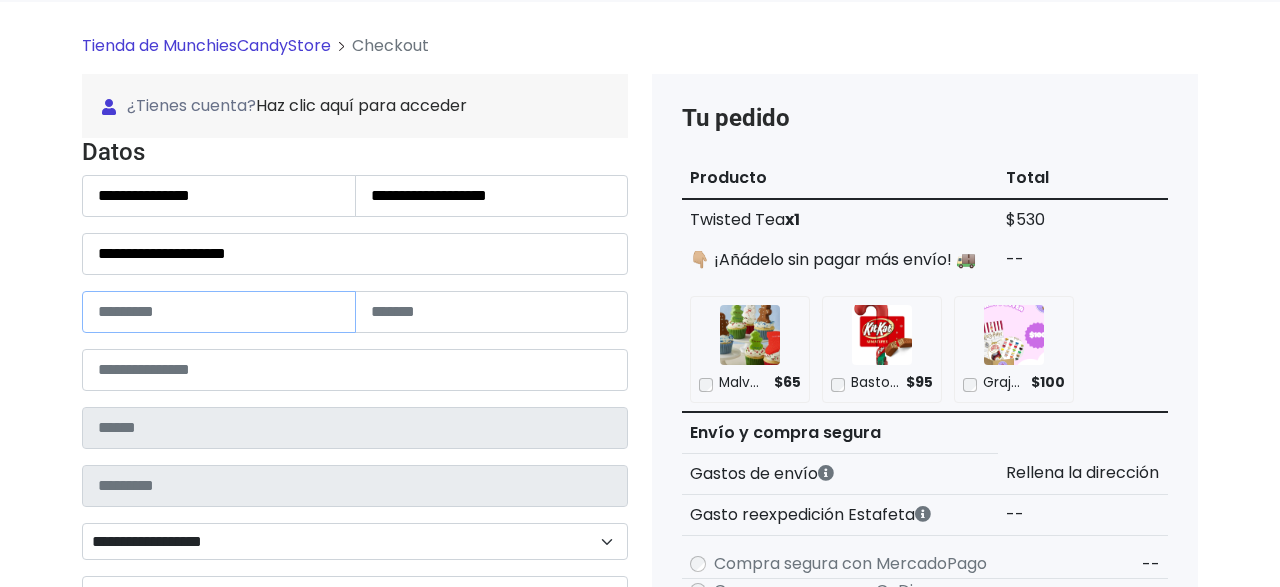click at bounding box center [219, 312] 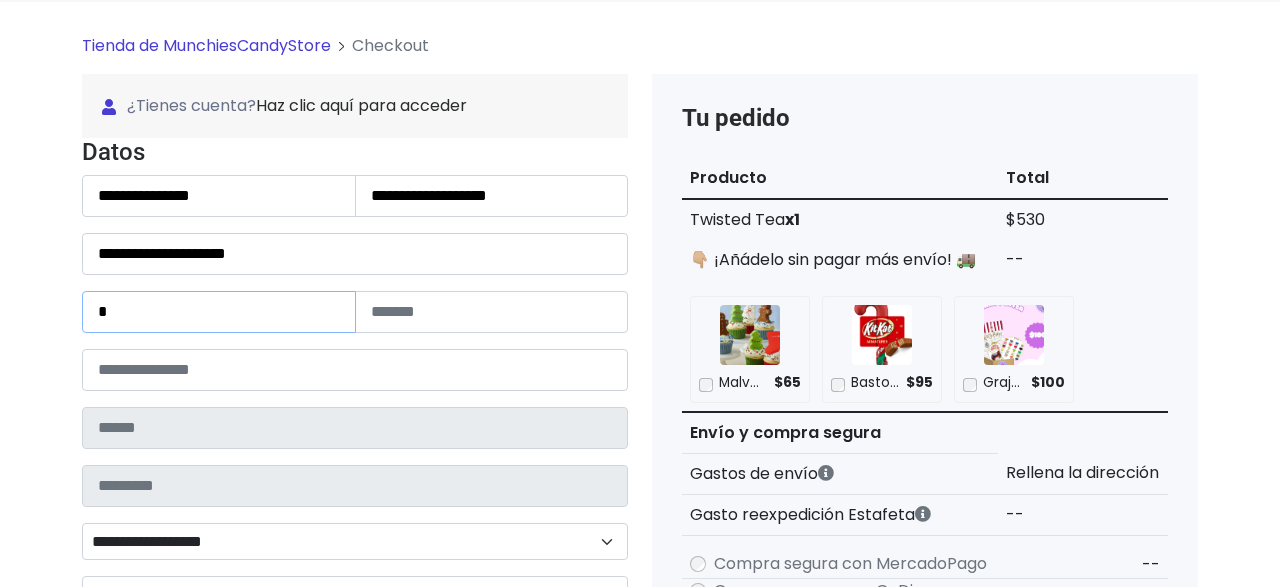 type on "*" 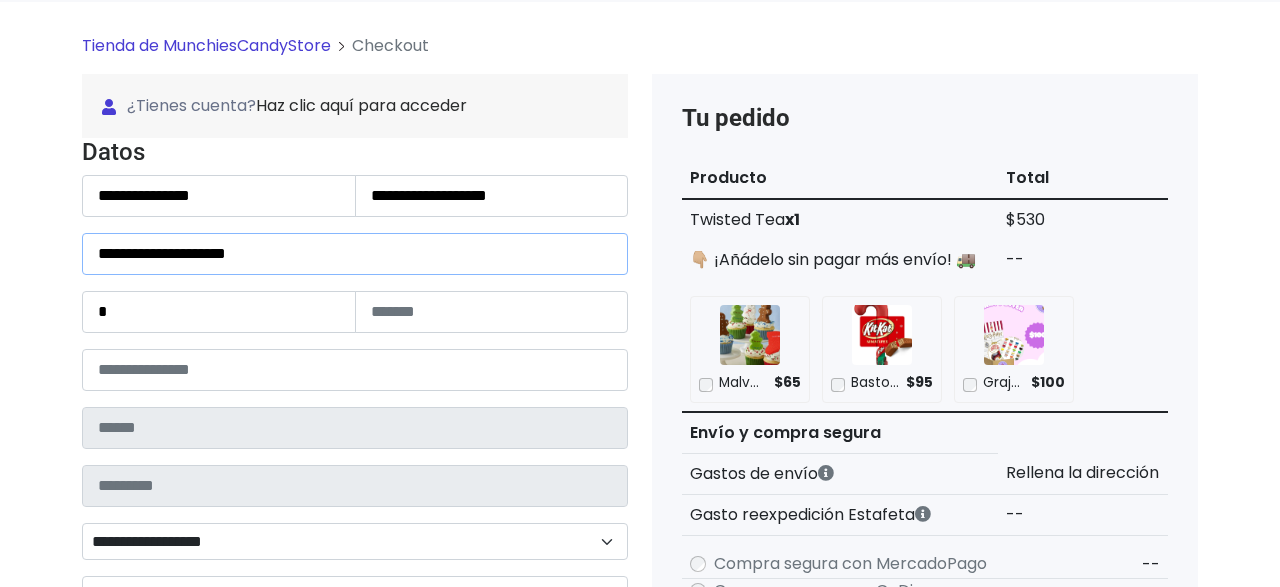 click on "**********" at bounding box center (355, 254) 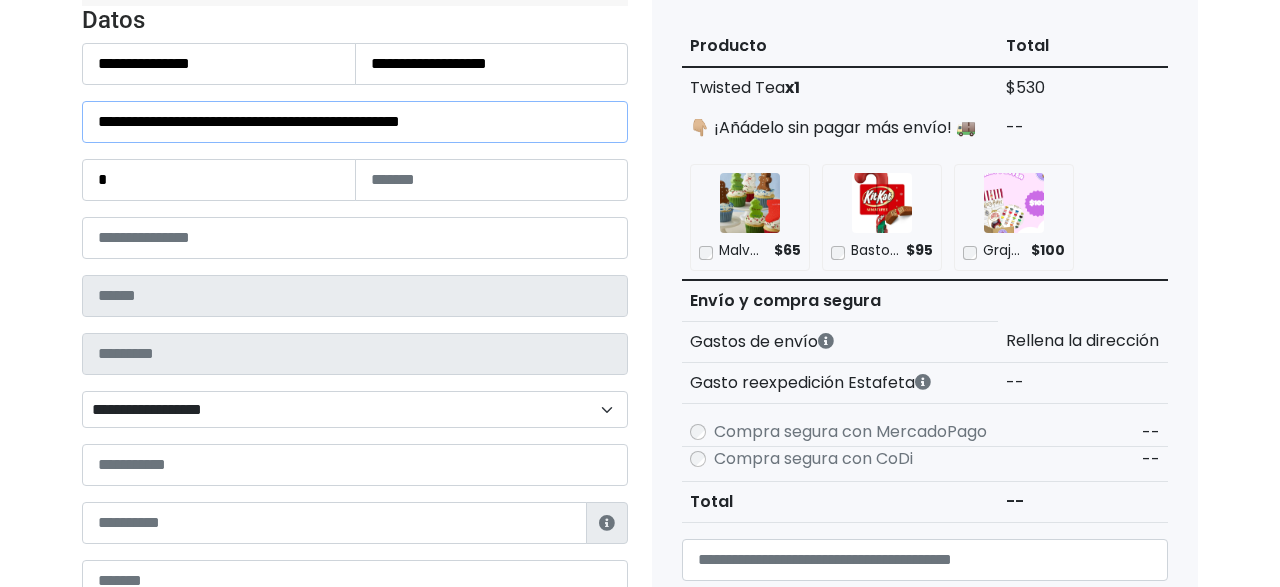 scroll, scrollTop: 265, scrollLeft: 0, axis: vertical 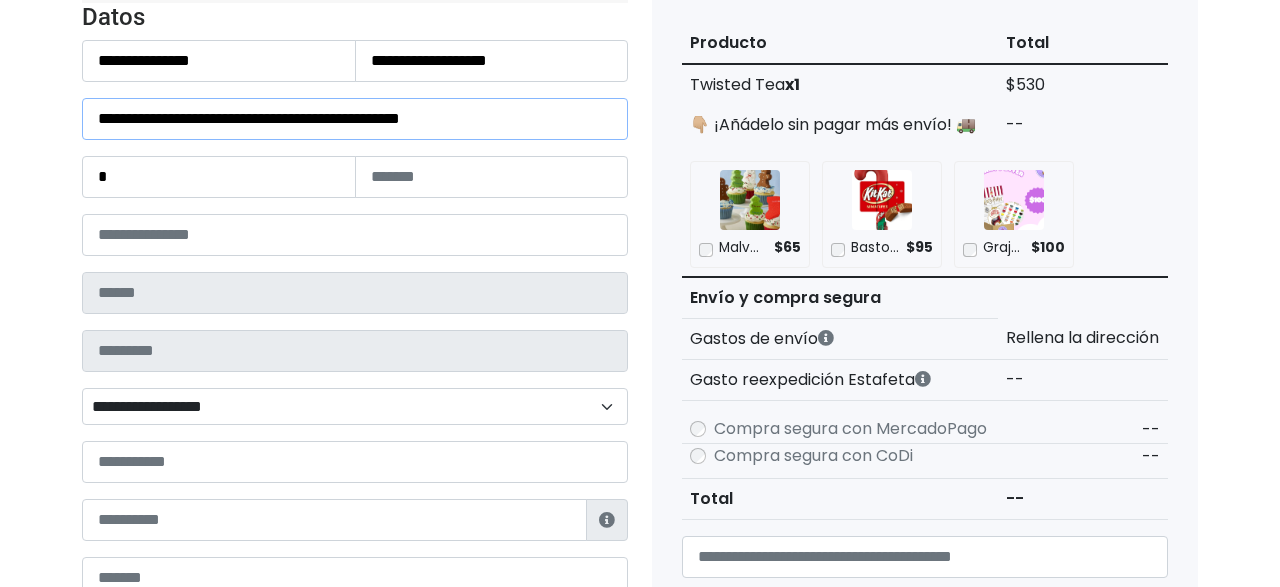 type on "**********" 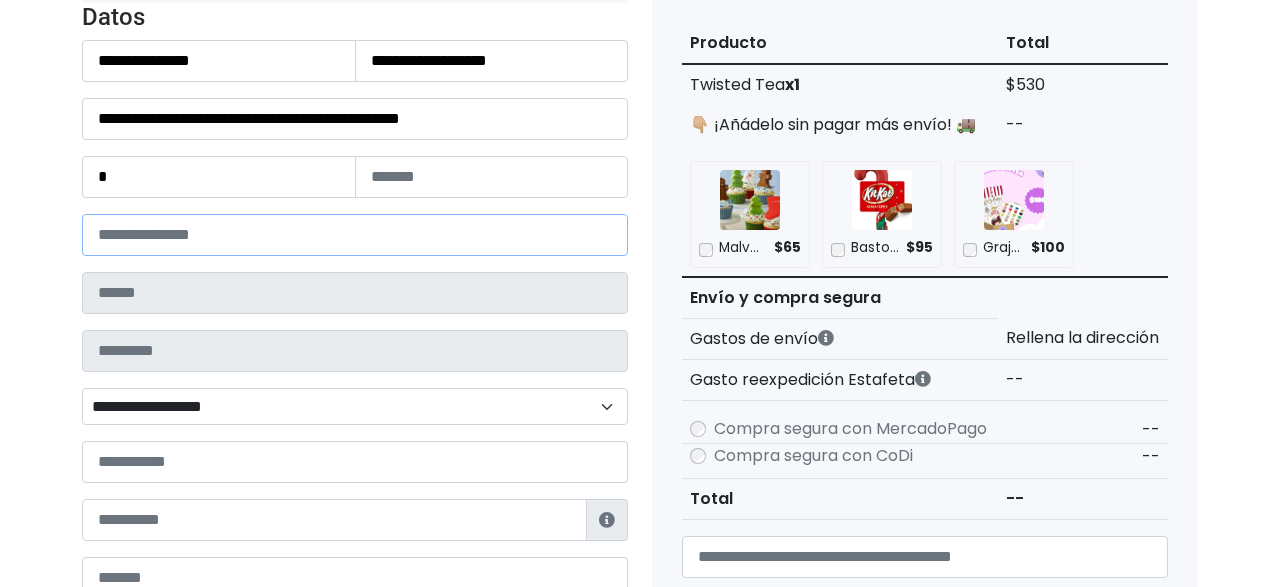 click at bounding box center (355, 235) 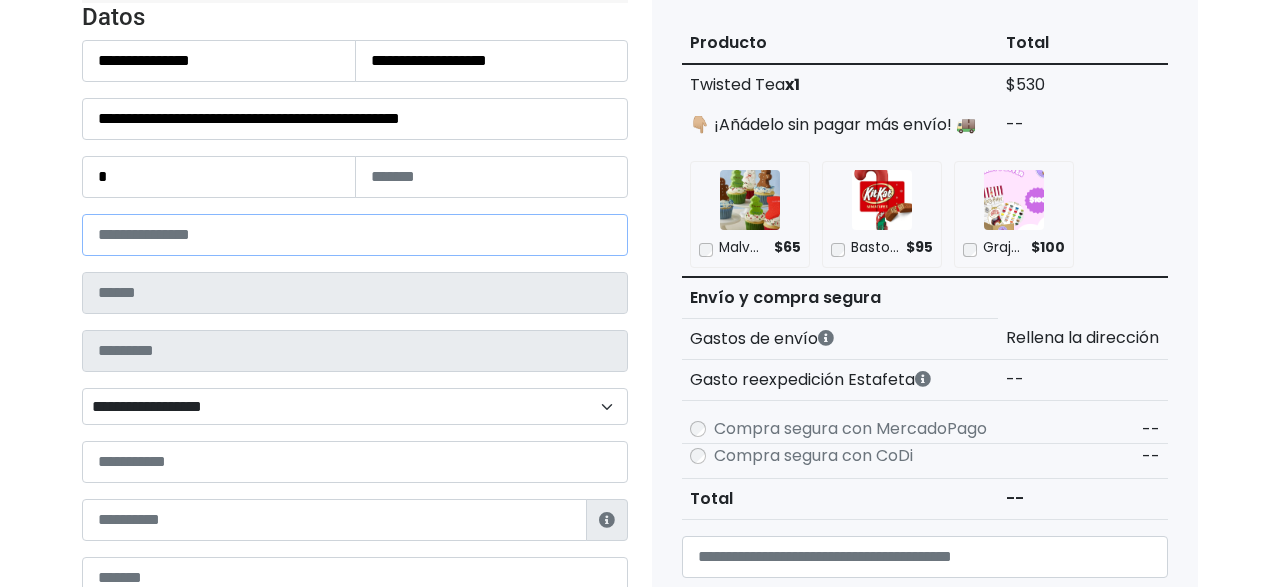 type on "*****" 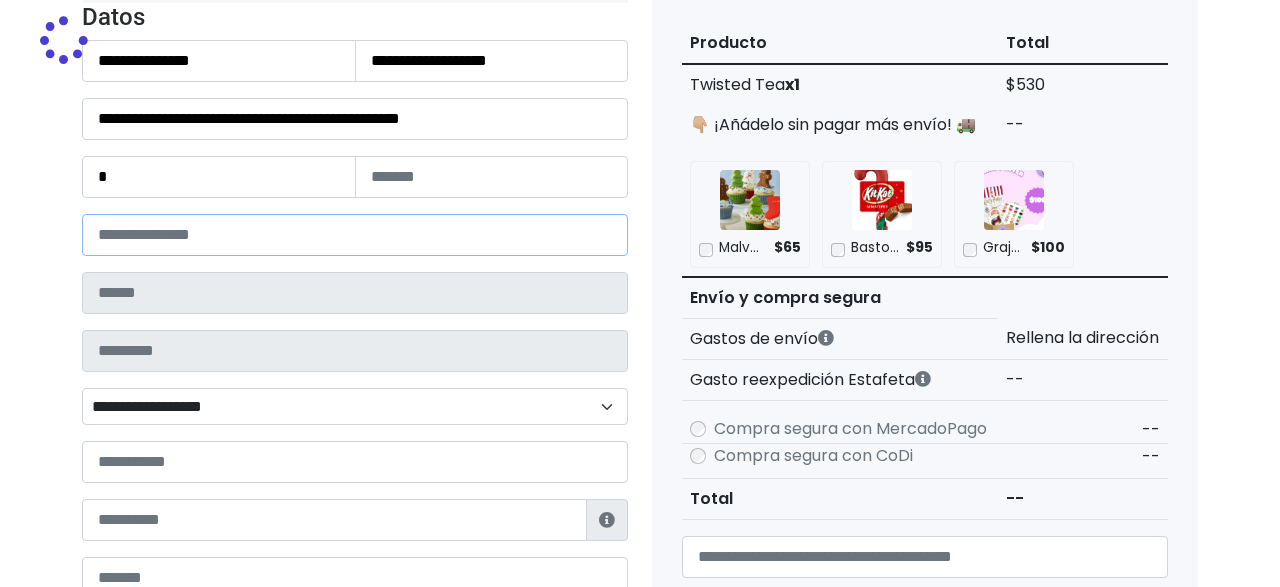 type on "*******" 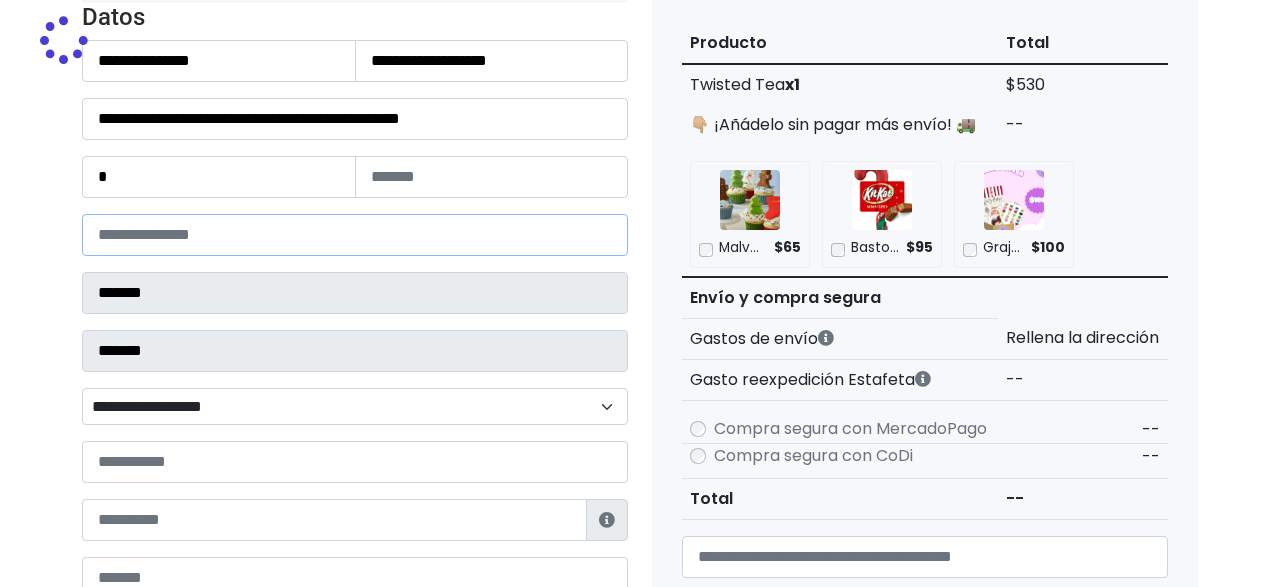 select 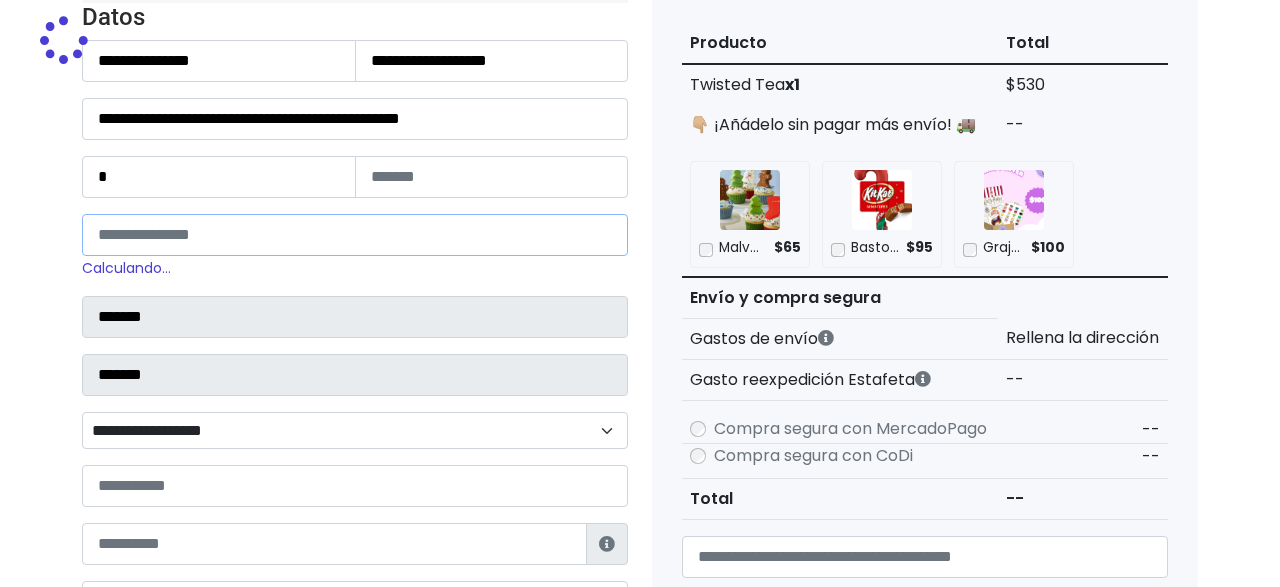 type on "*****" 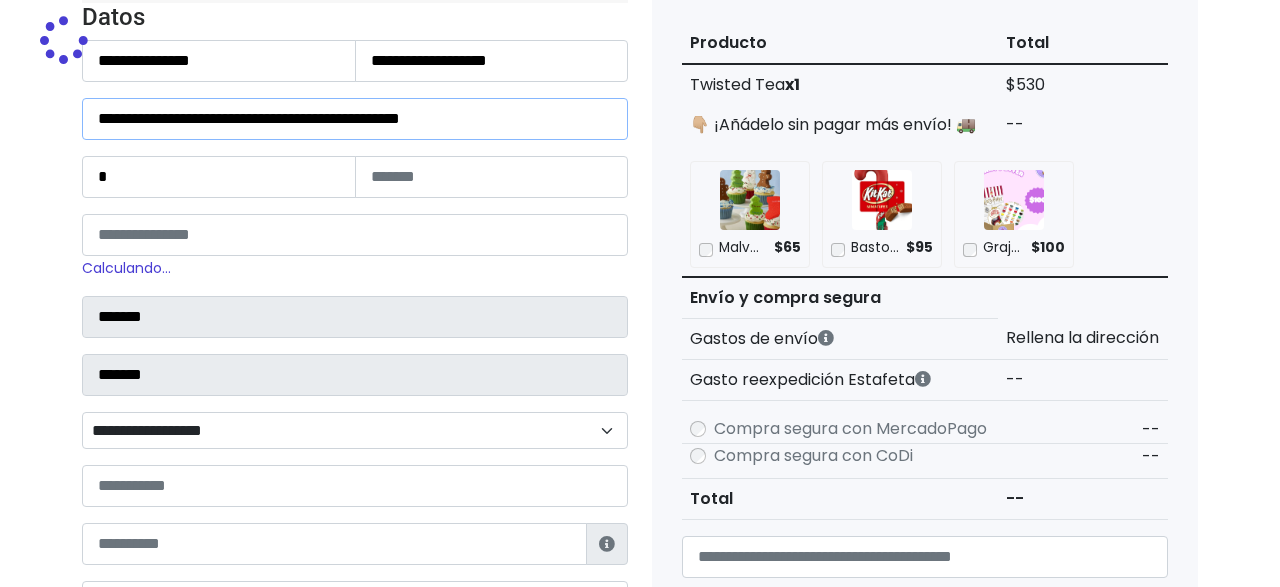 click on "**********" at bounding box center [355, 119] 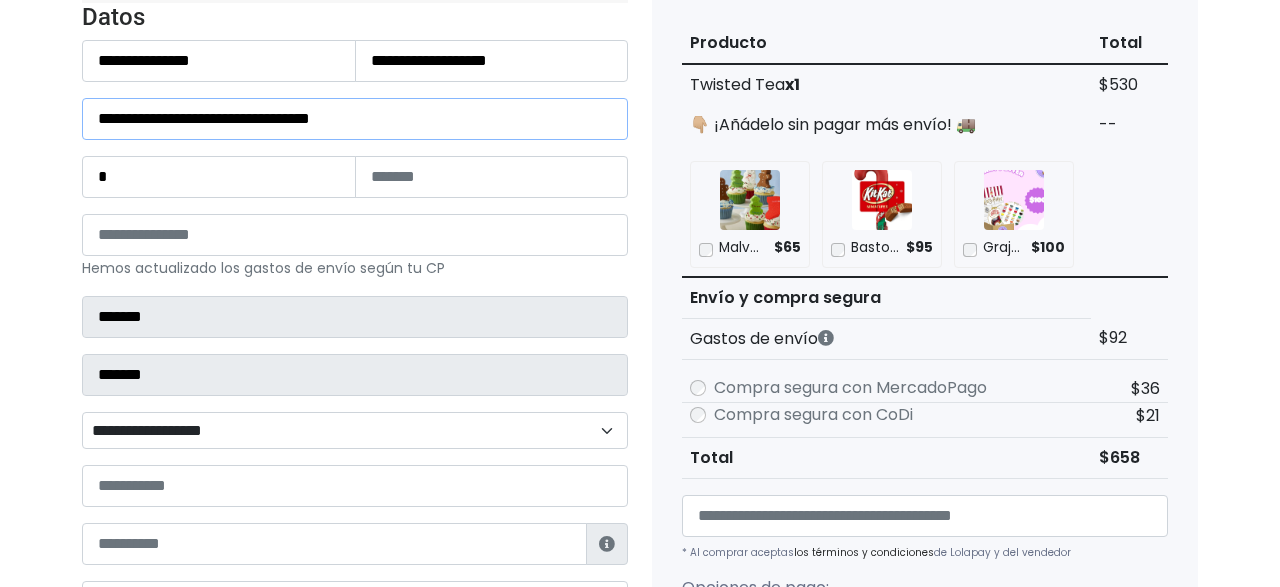 scroll, scrollTop: 360, scrollLeft: 0, axis: vertical 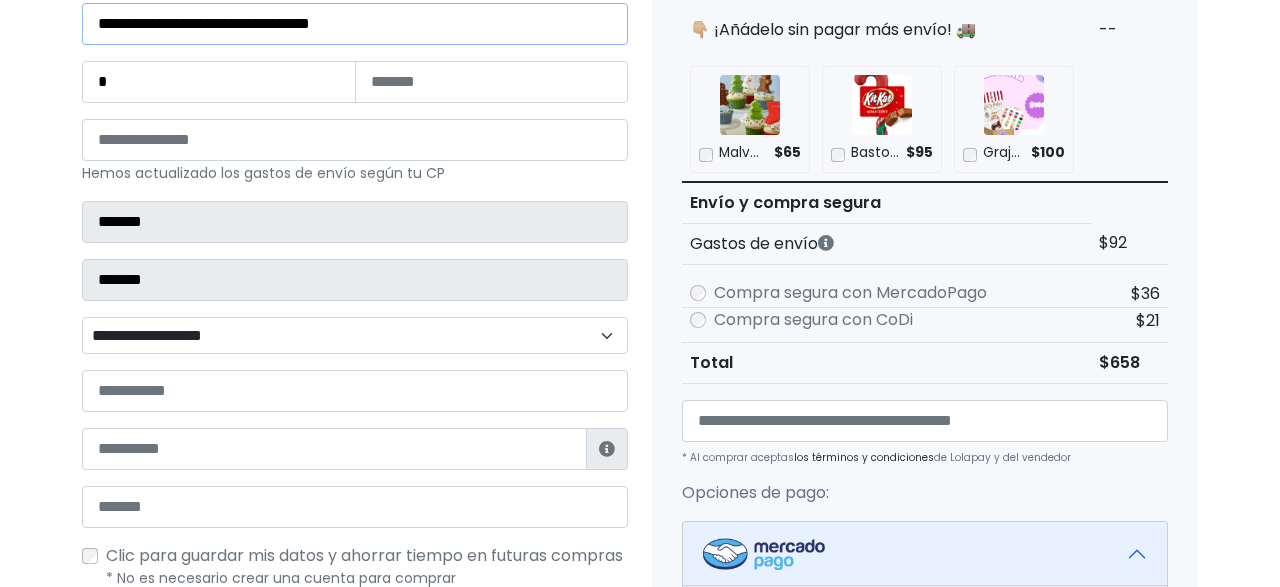 type on "**********" 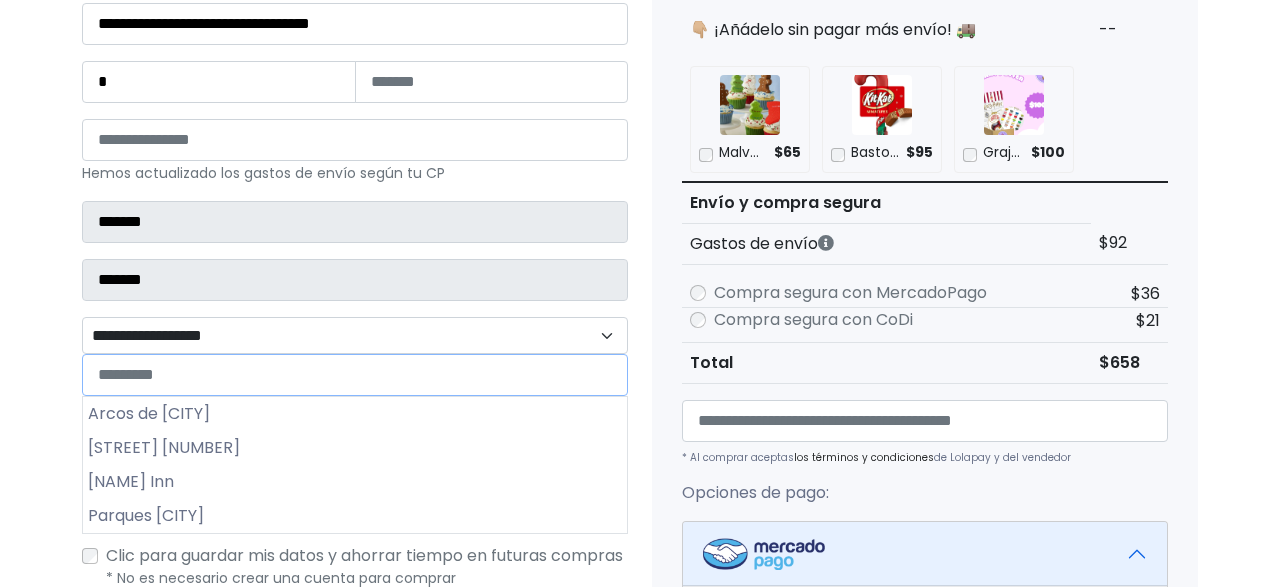 click on "**********" at bounding box center [355, 335] 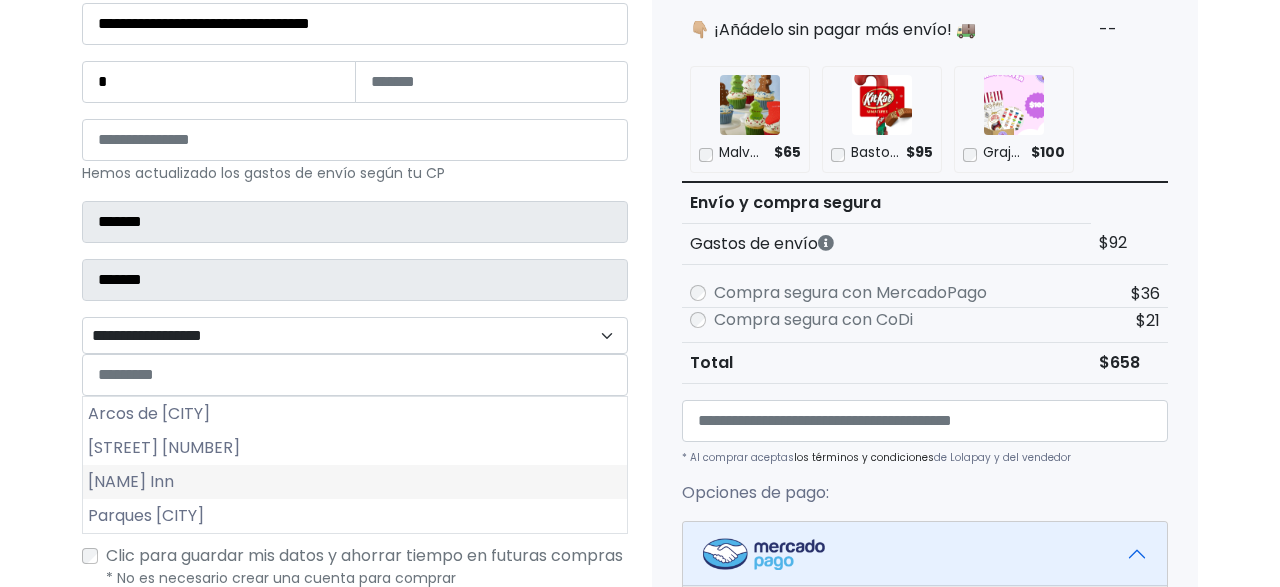 click on "[NAME] Inn" at bounding box center (355, 482) 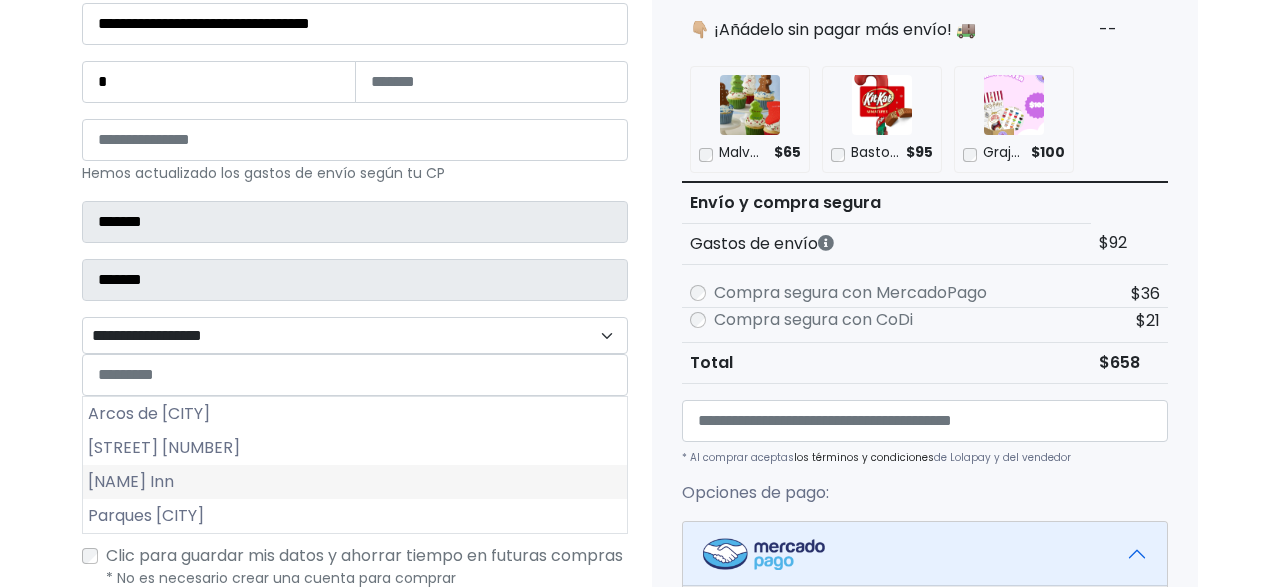 select on "**********" 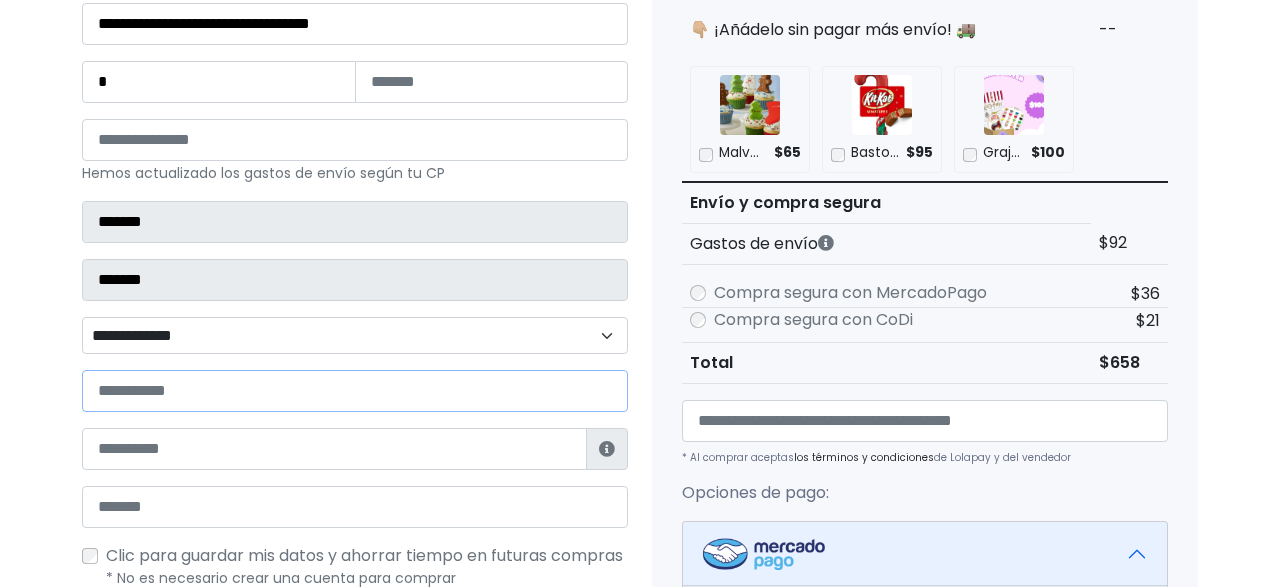 click at bounding box center (355, 391) 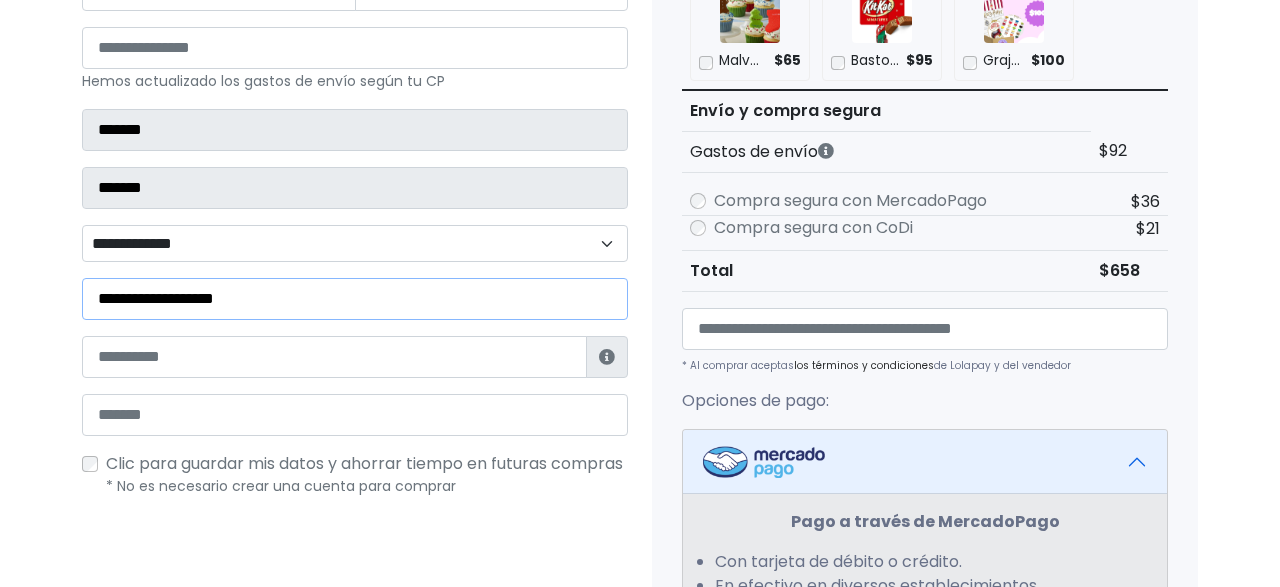 scroll, scrollTop: 454, scrollLeft: 0, axis: vertical 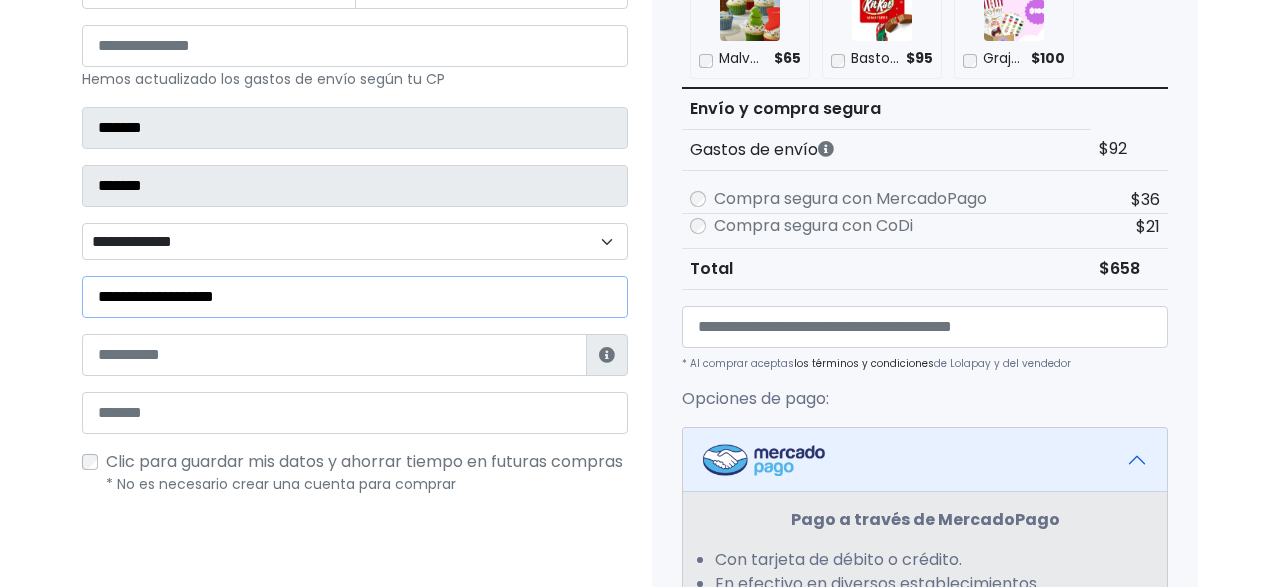 type on "**********" 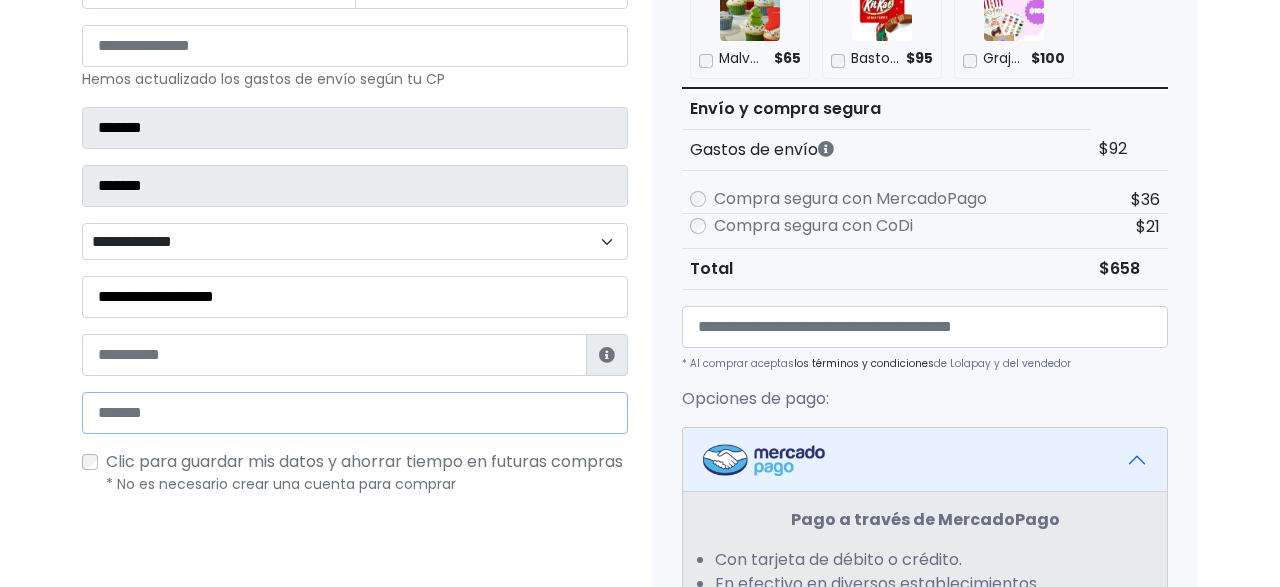 click at bounding box center [355, 413] 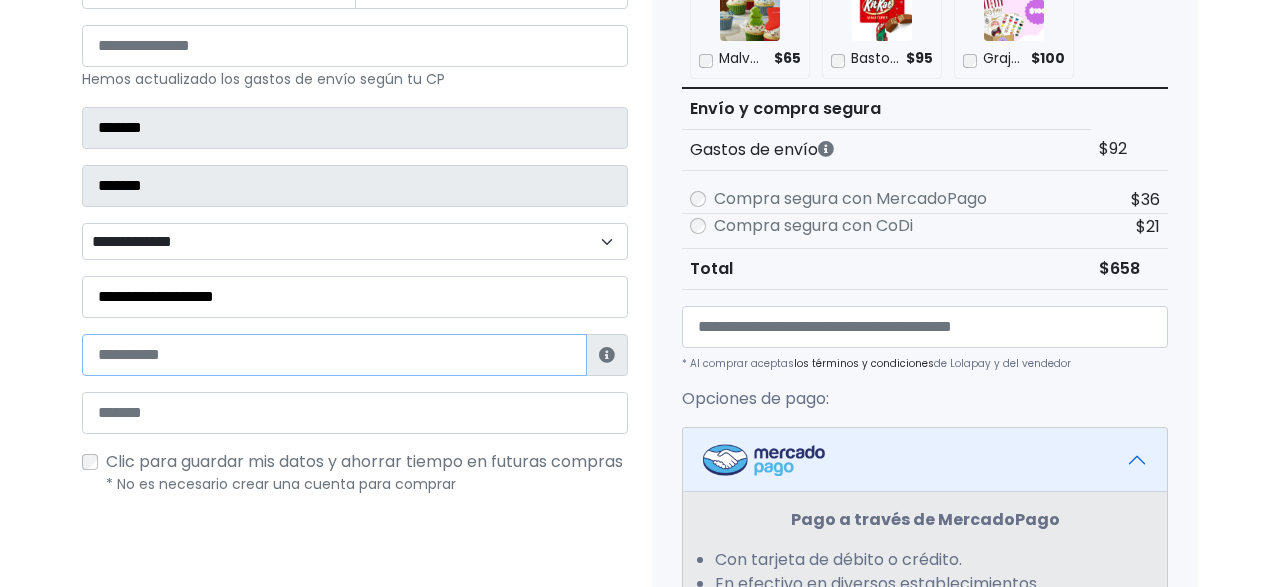 click at bounding box center [334, 355] 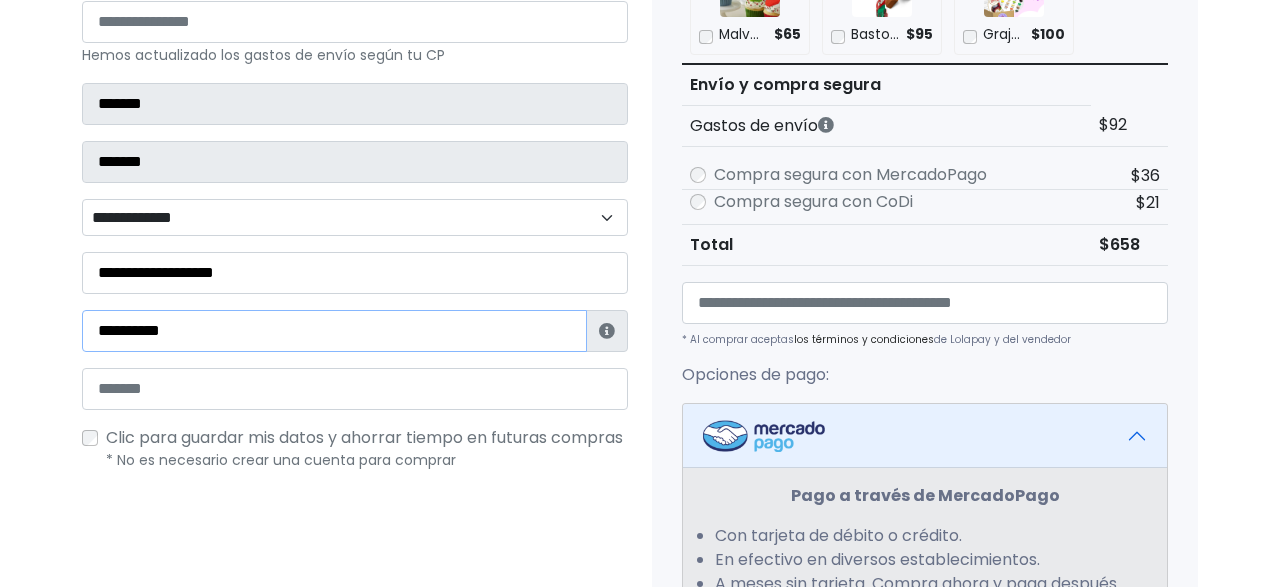 scroll, scrollTop: 480, scrollLeft: 0, axis: vertical 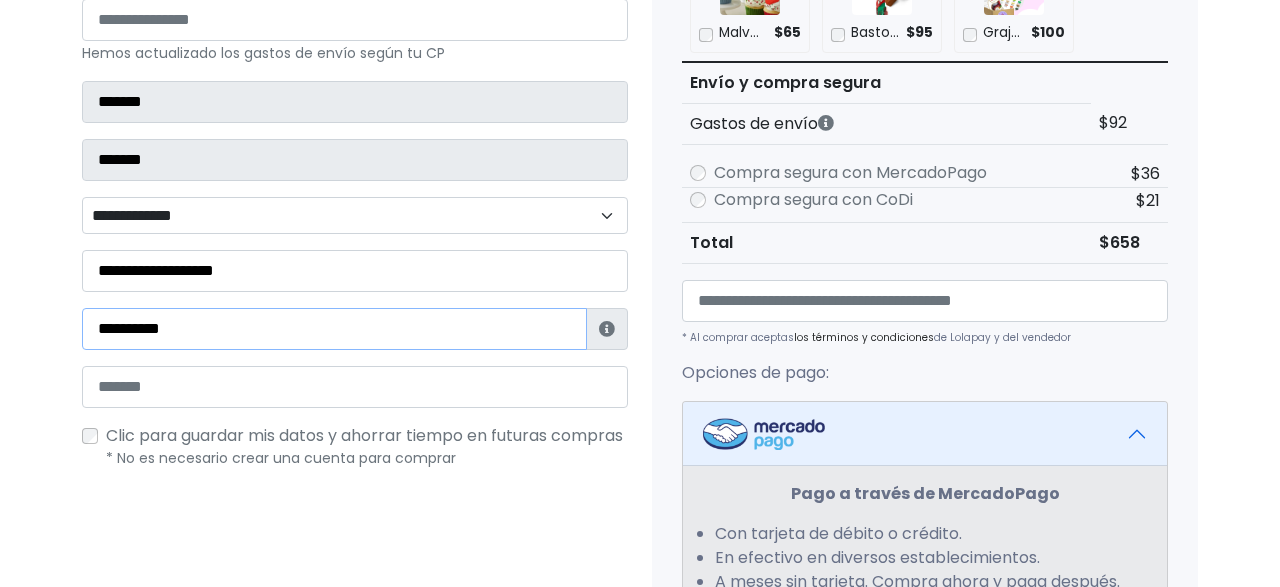 type on "**********" 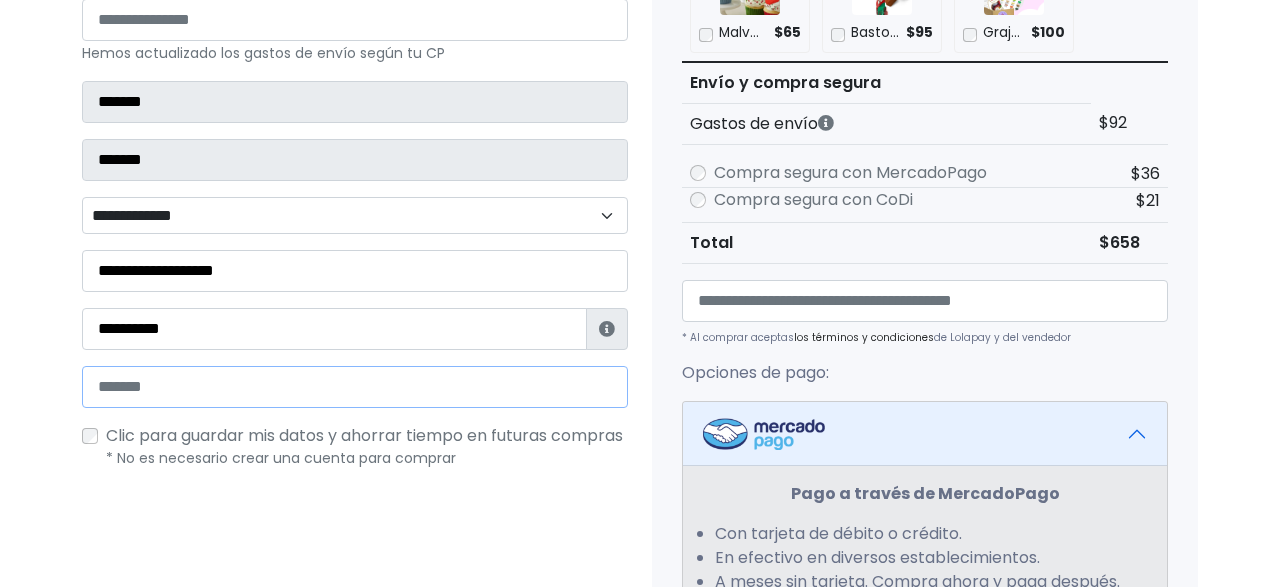 click at bounding box center [355, 387] 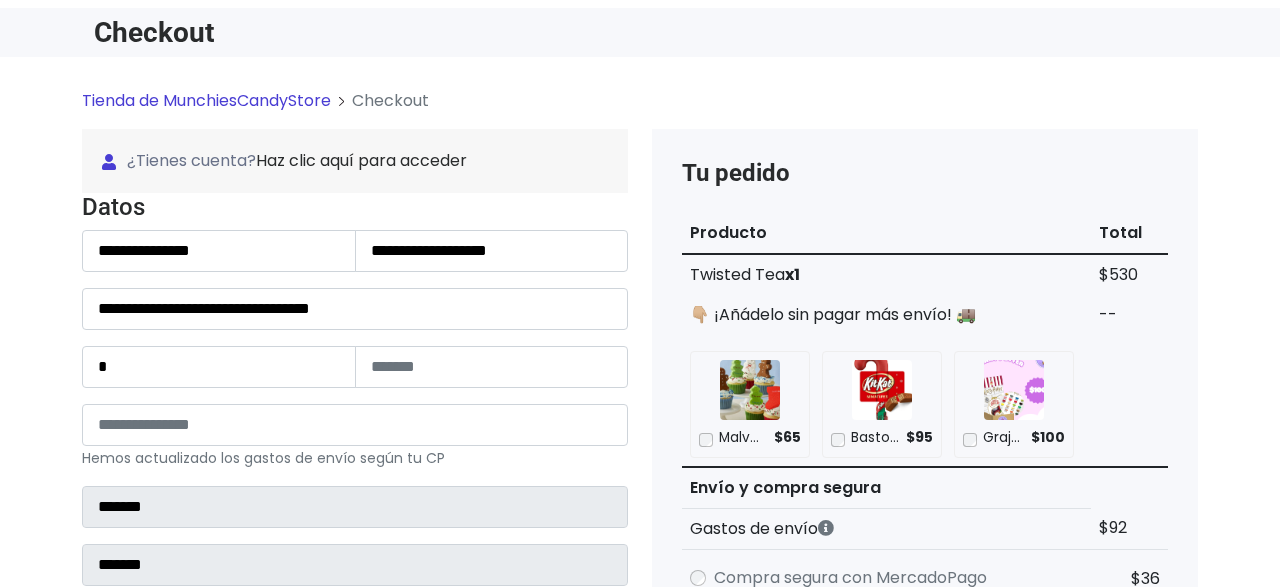 scroll, scrollTop: 0, scrollLeft: 0, axis: both 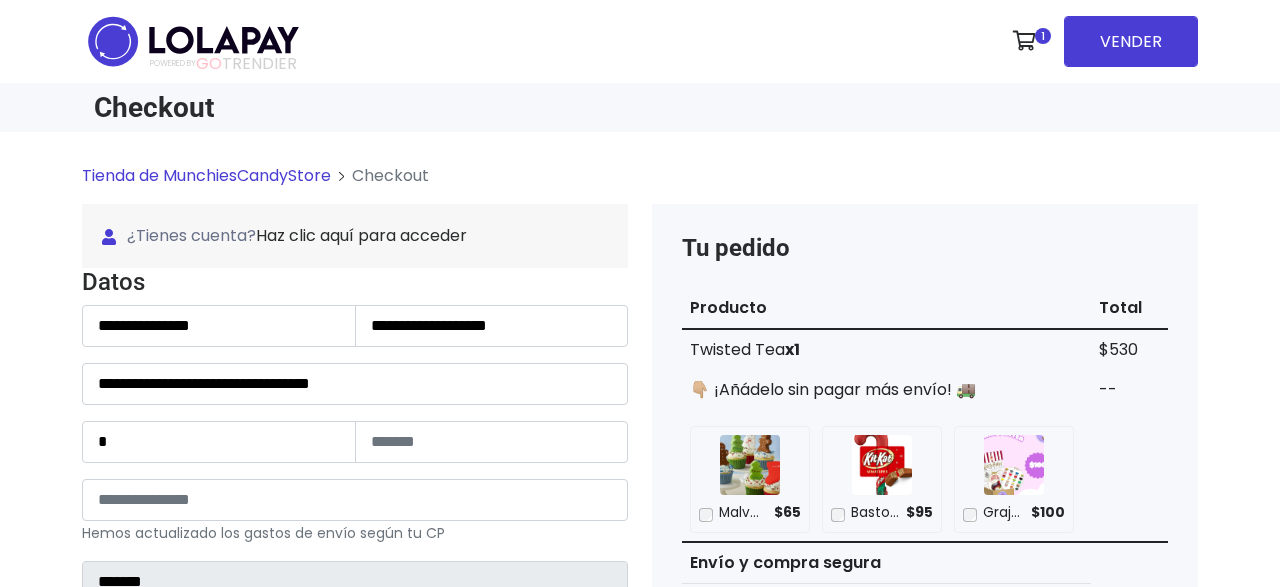 type on "**********" 